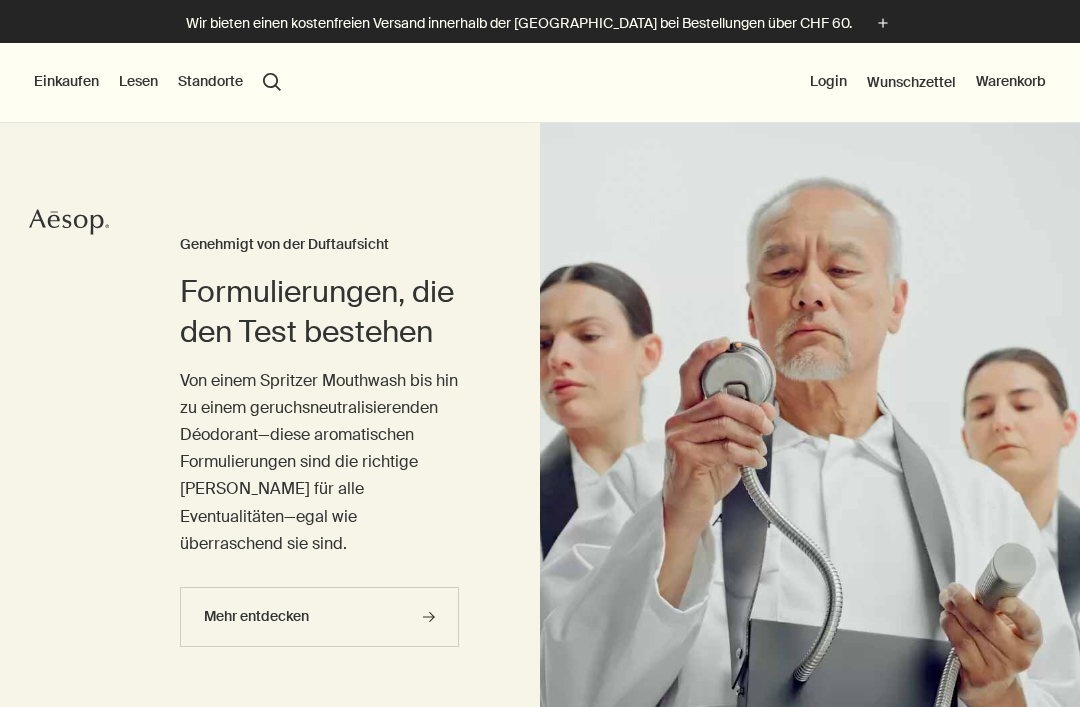 scroll, scrollTop: 0, scrollLeft: 0, axis: both 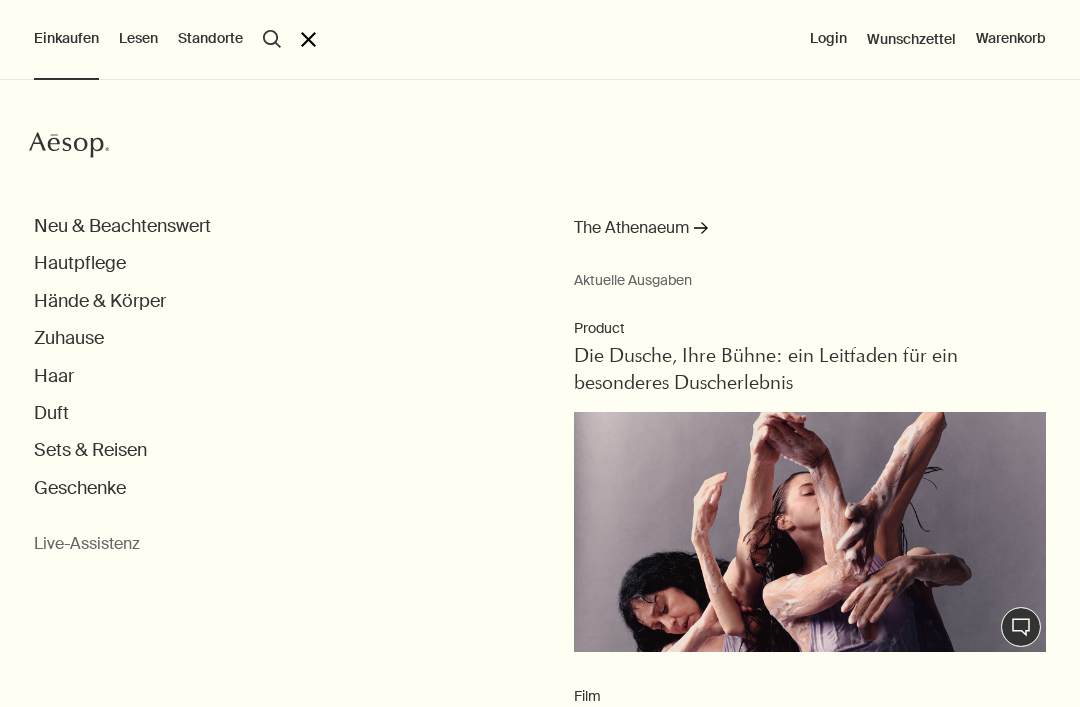 click on "Hautpflege" at bounding box center (80, 263) 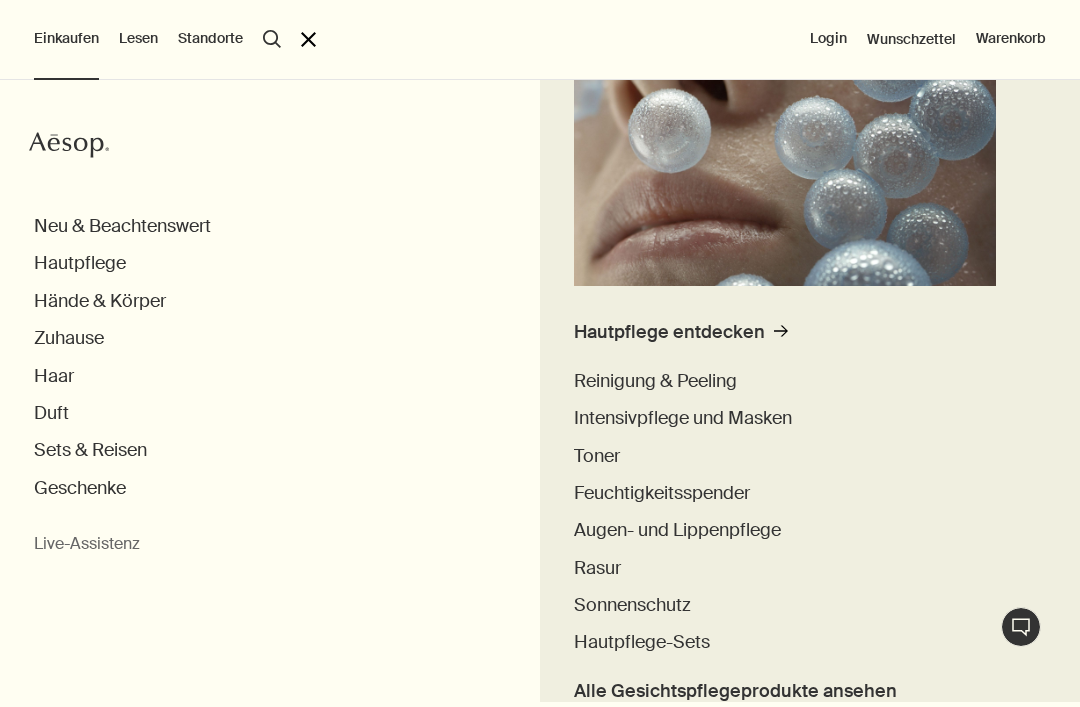 scroll, scrollTop: 266, scrollLeft: 0, axis: vertical 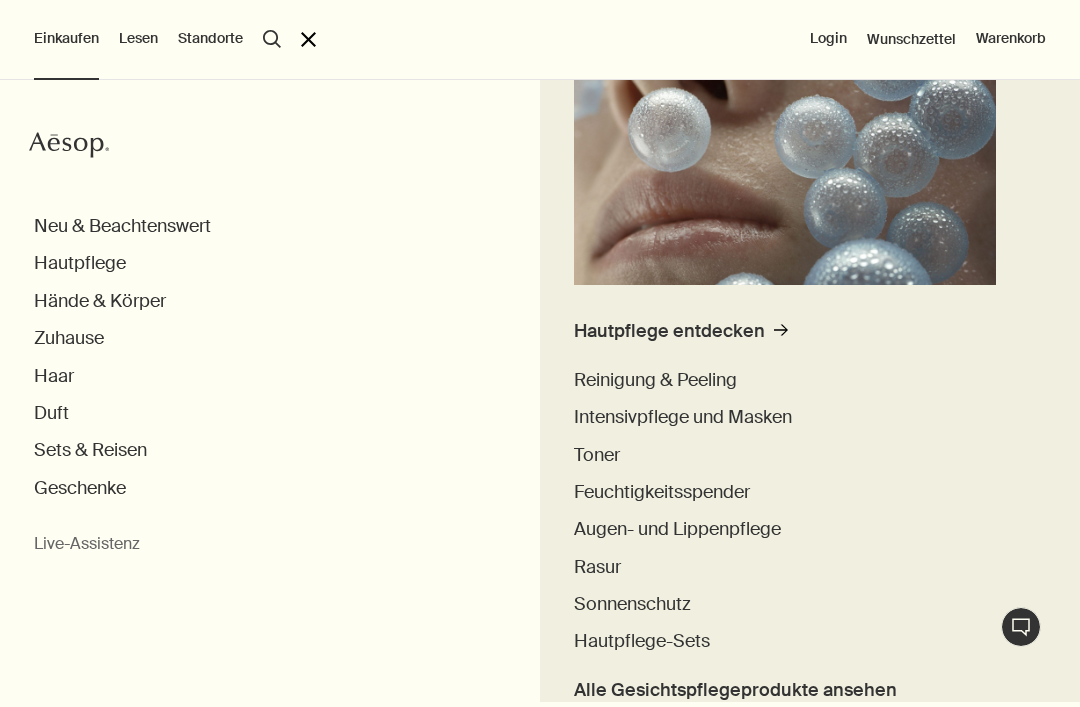 click on "Reinigung & Peeling" at bounding box center (655, 380) 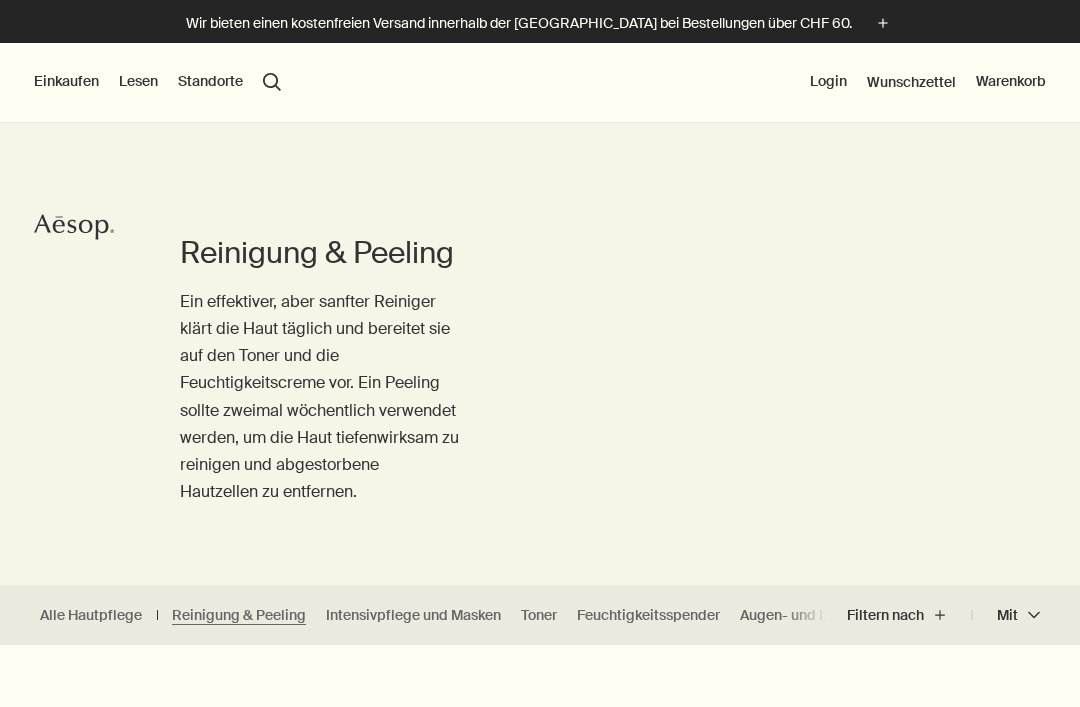scroll, scrollTop: 0, scrollLeft: 0, axis: both 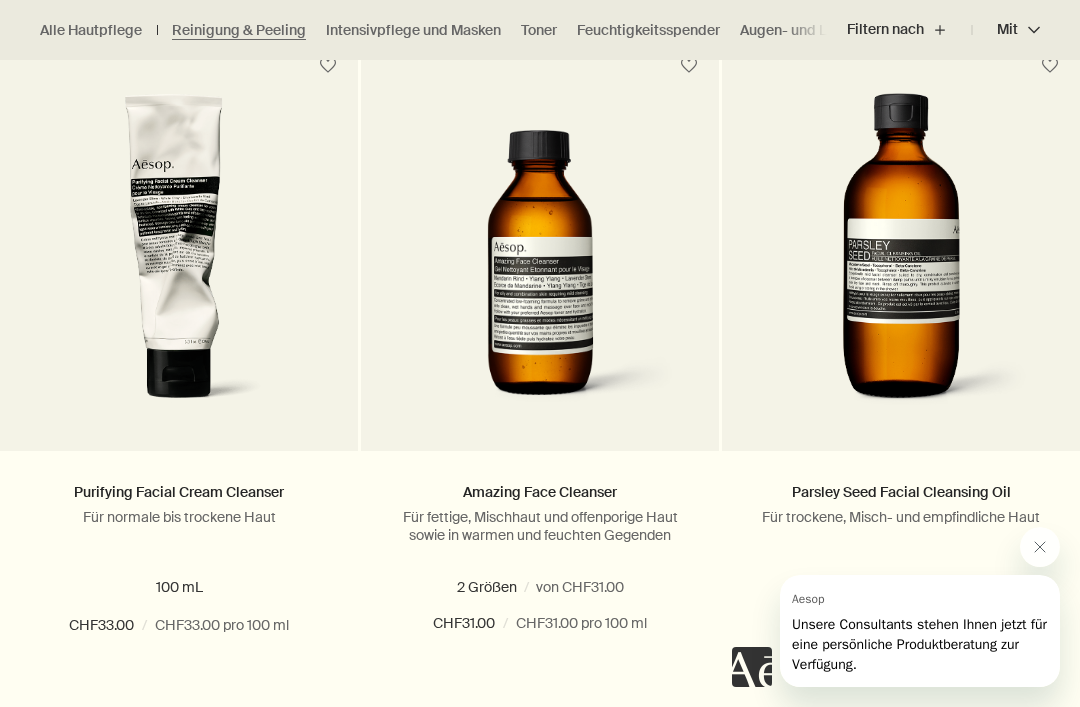 click on "Parsley Seed Facial Cleansing Oil" at bounding box center (901, 492) 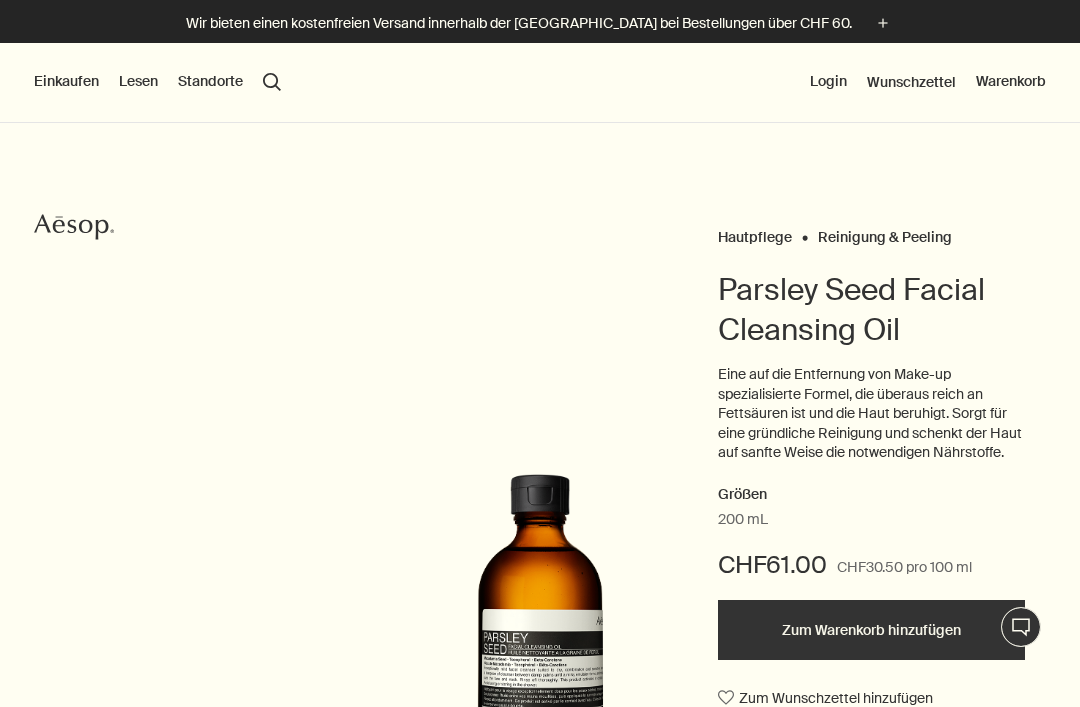 scroll, scrollTop: 0, scrollLeft: 0, axis: both 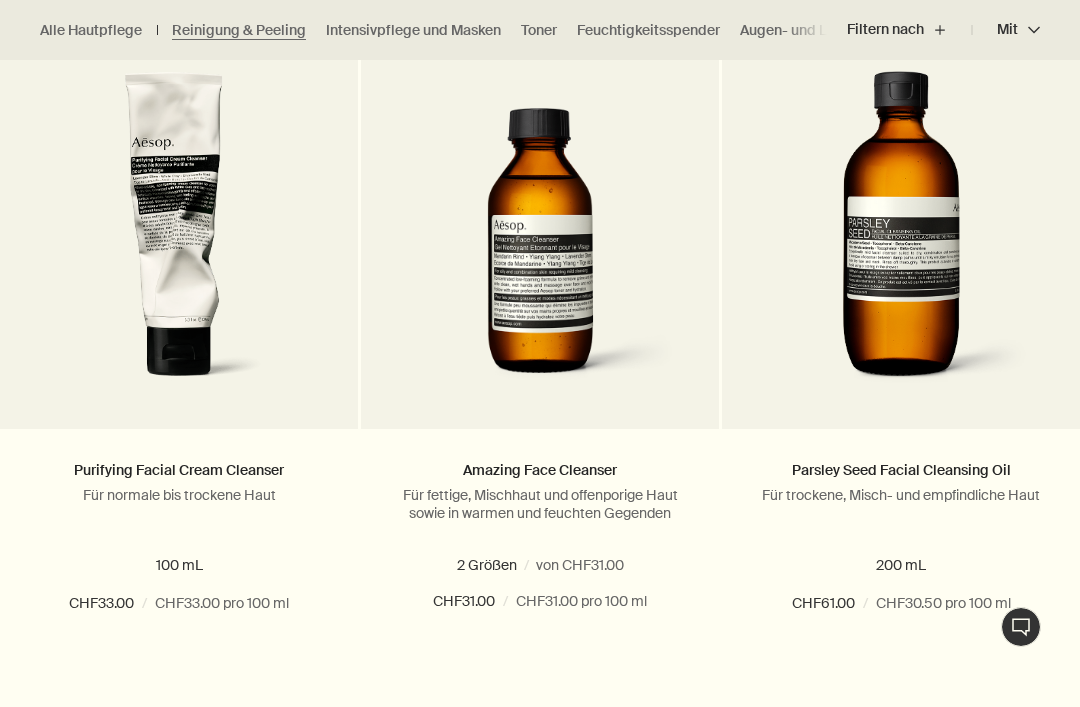 click at bounding box center (540, 246) 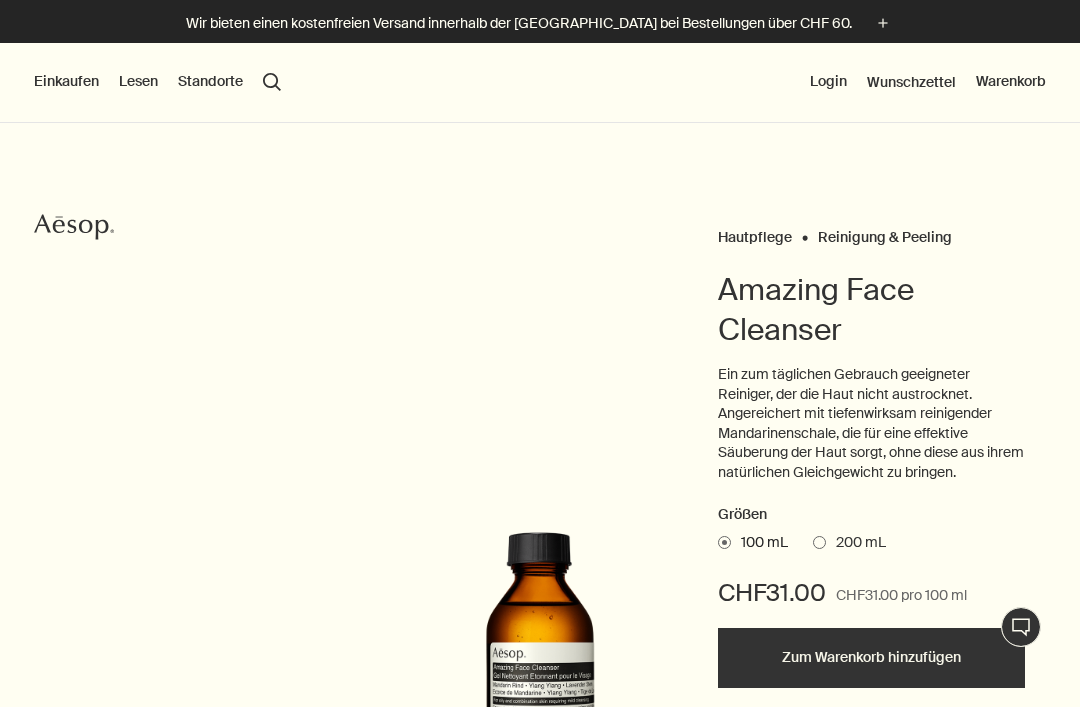 scroll, scrollTop: 0, scrollLeft: 0, axis: both 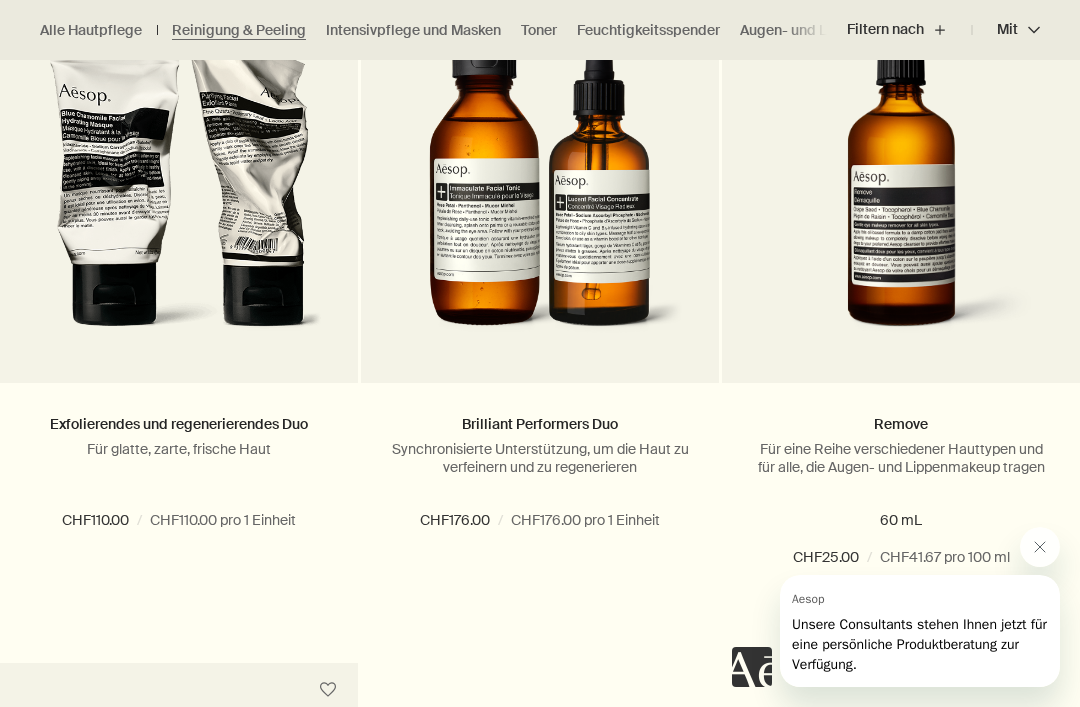 click 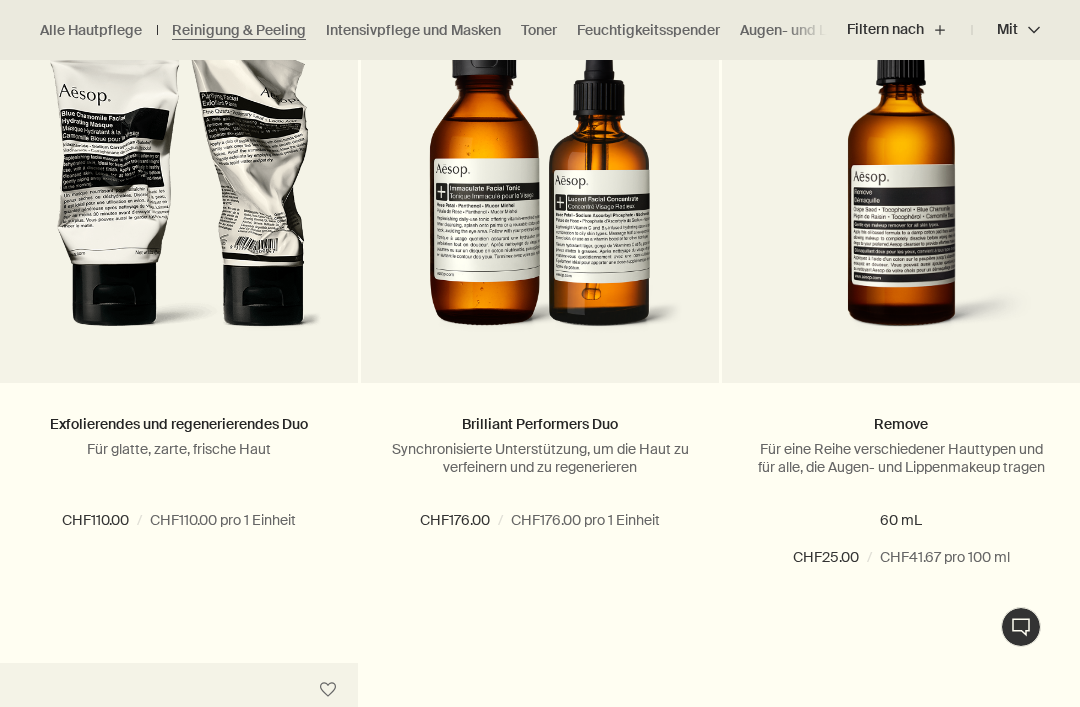 click on "Für eine Reihe verschiedener Hauttypen und für alle, die Augen- und Lippenmakeup tragen" at bounding box center [901, 458] 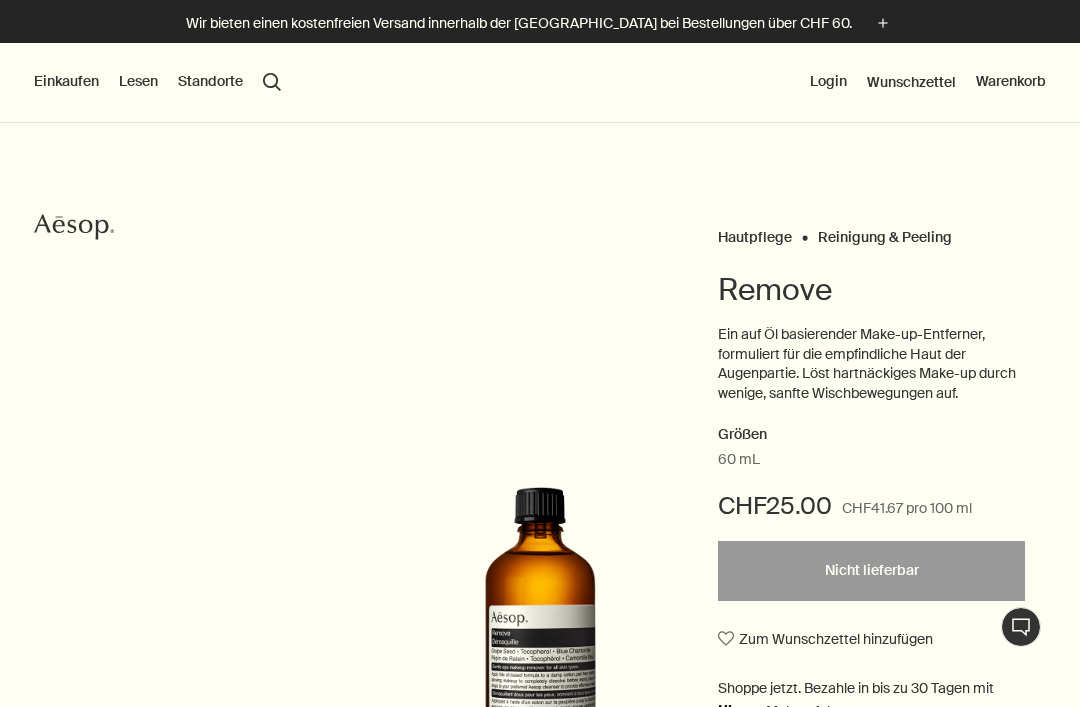scroll, scrollTop: 0, scrollLeft: 0, axis: both 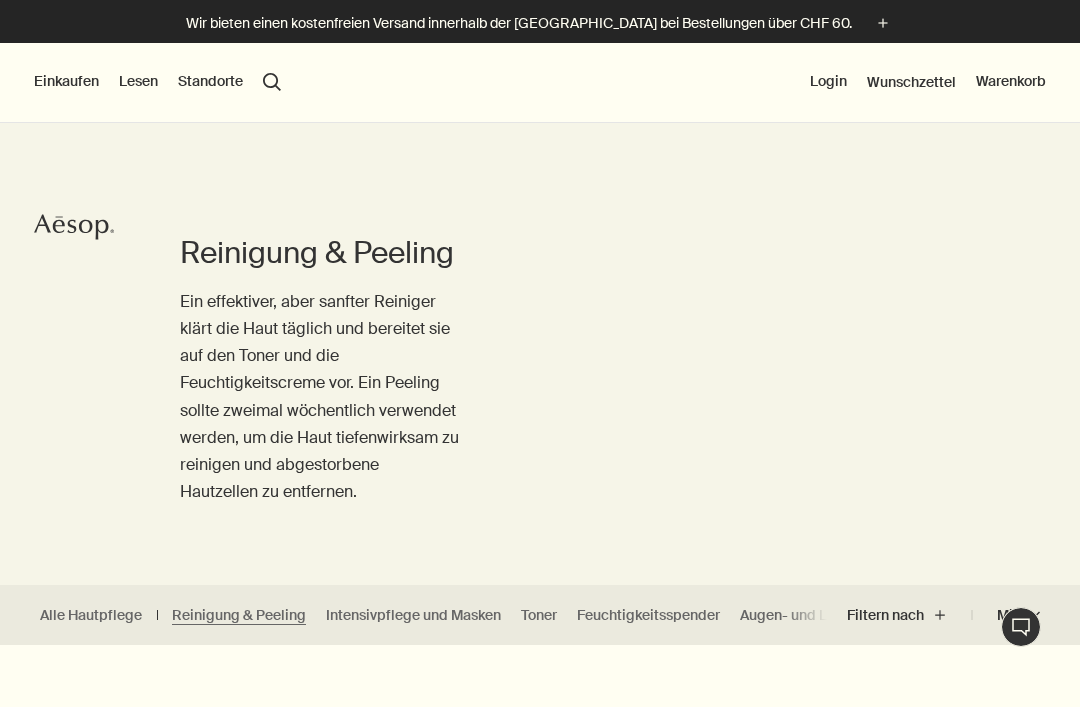 click on "Einkaufen" at bounding box center (66, 82) 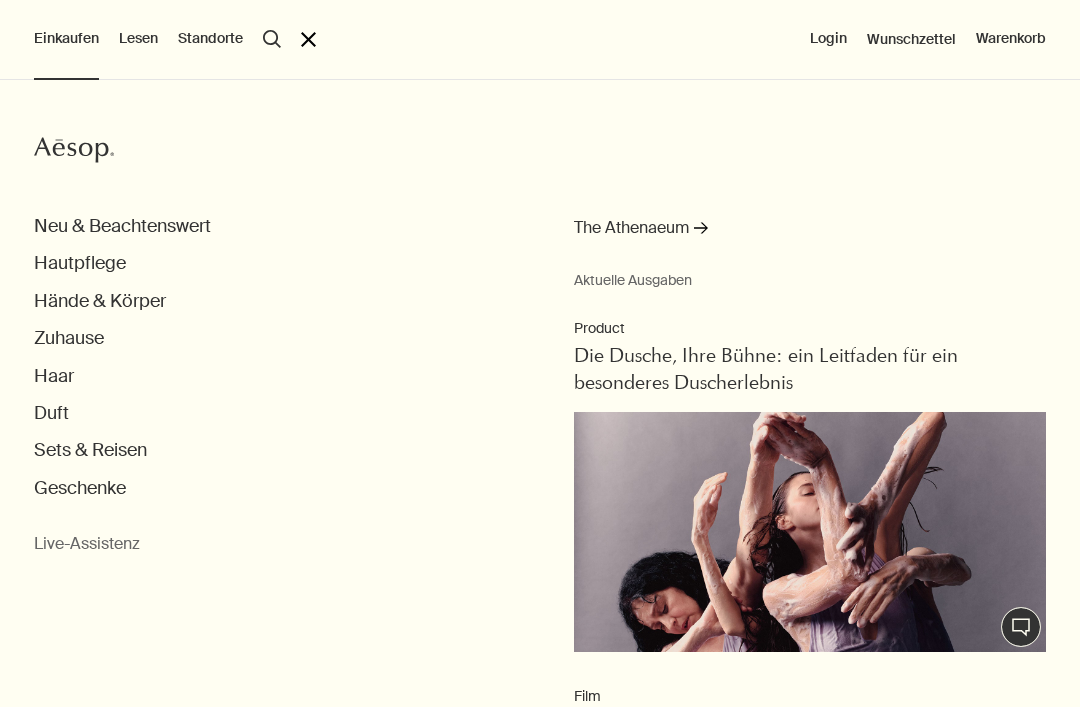 scroll, scrollTop: 0, scrollLeft: 0, axis: both 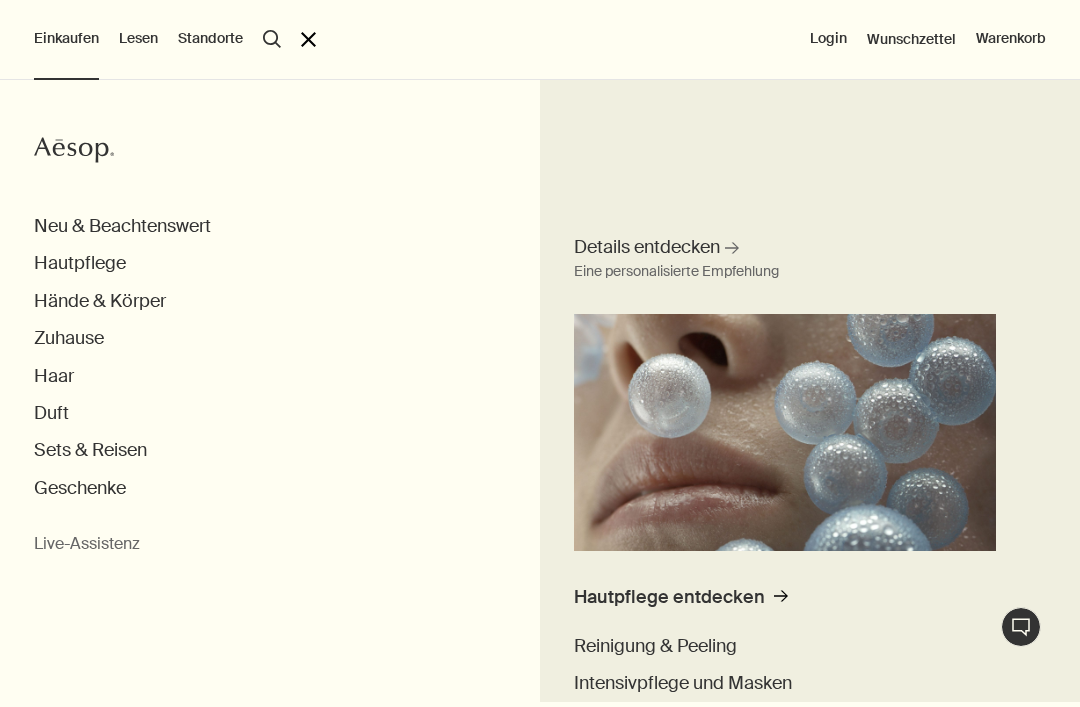 click on "Hautpflege" at bounding box center (80, 263) 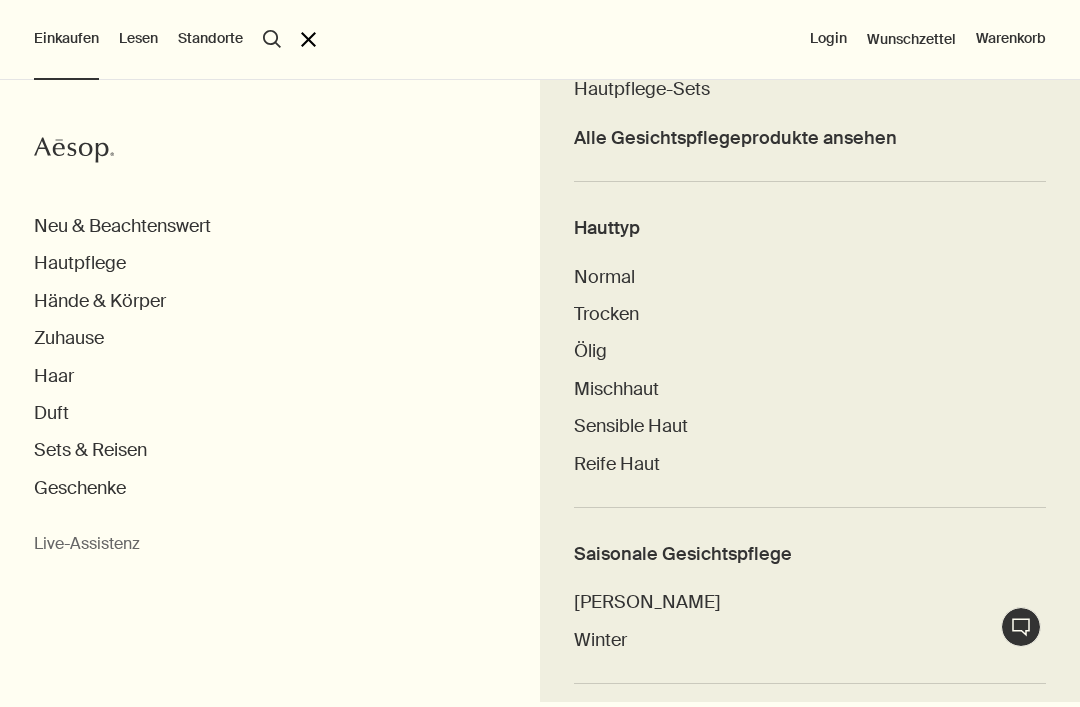 scroll, scrollTop: 832, scrollLeft: 0, axis: vertical 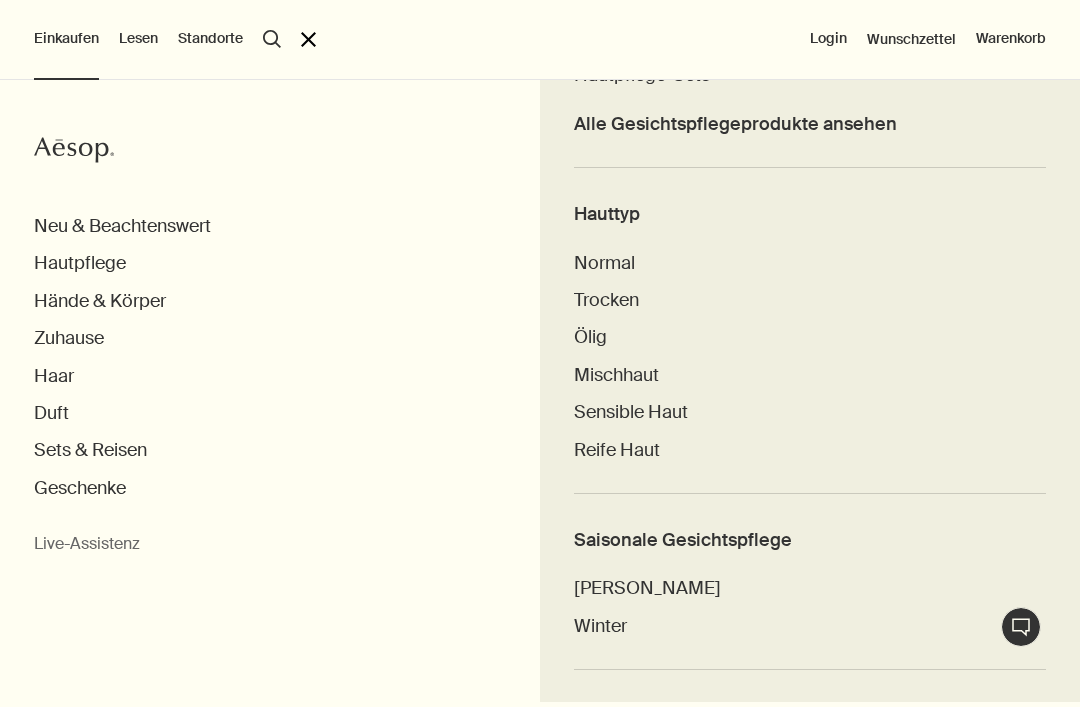 click on "Reife Haut" at bounding box center [617, 450] 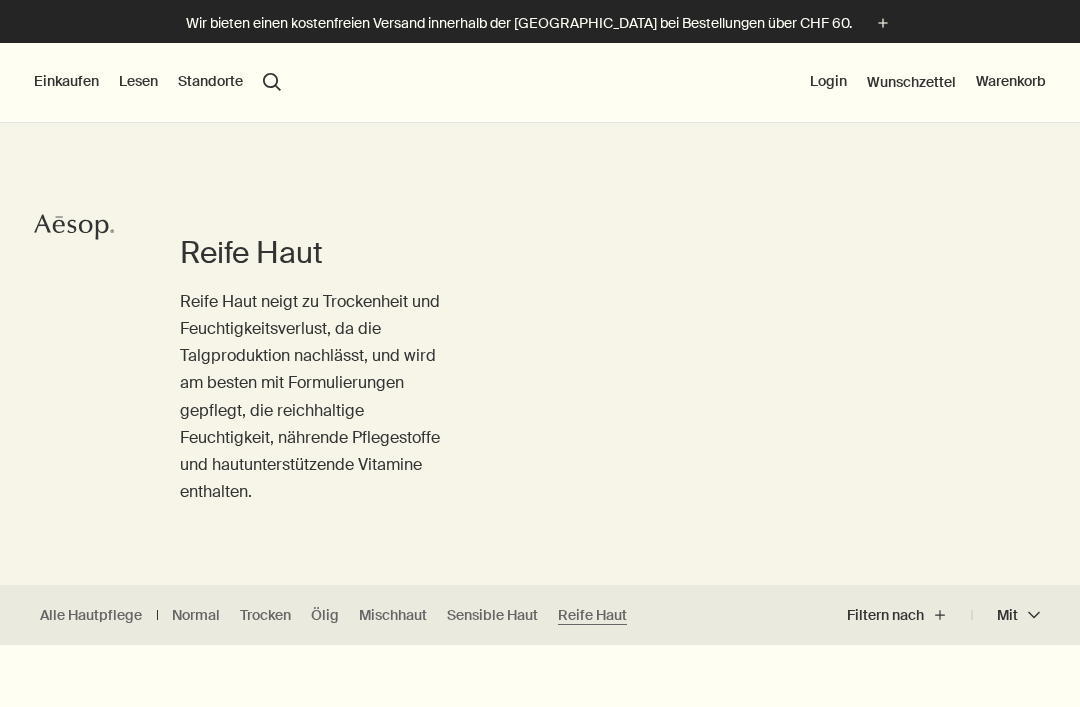 scroll, scrollTop: 0, scrollLeft: 0, axis: both 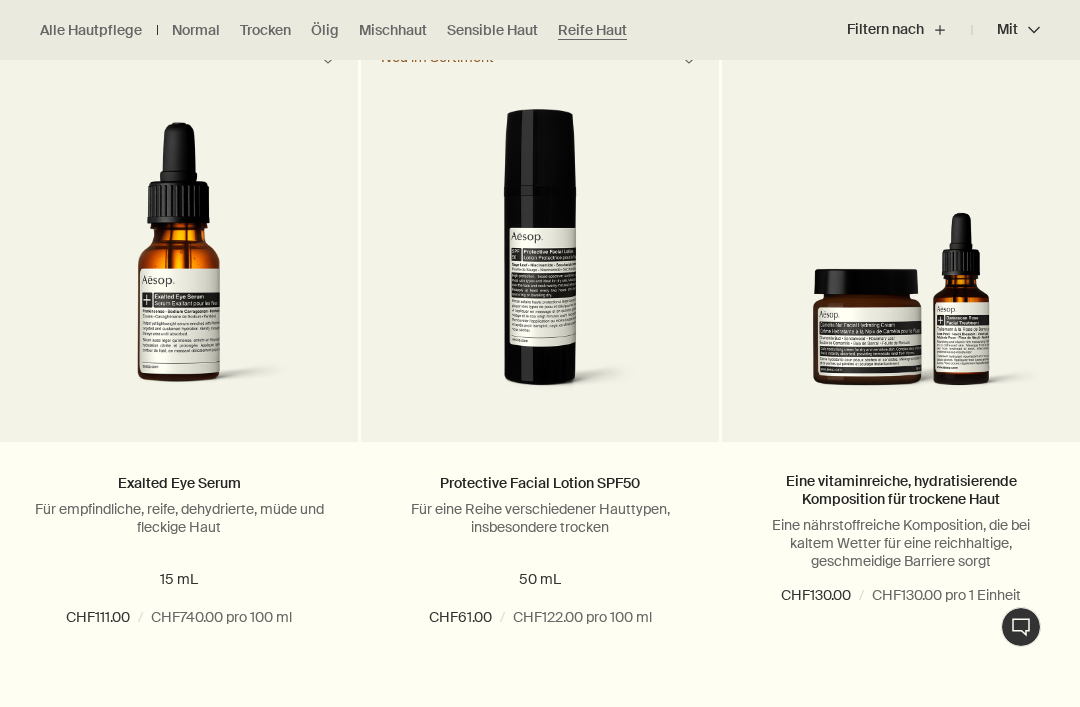 click on "Eine vitaminreiche, hydratisierende Komposition für trockene Haut" at bounding box center (901, 490) 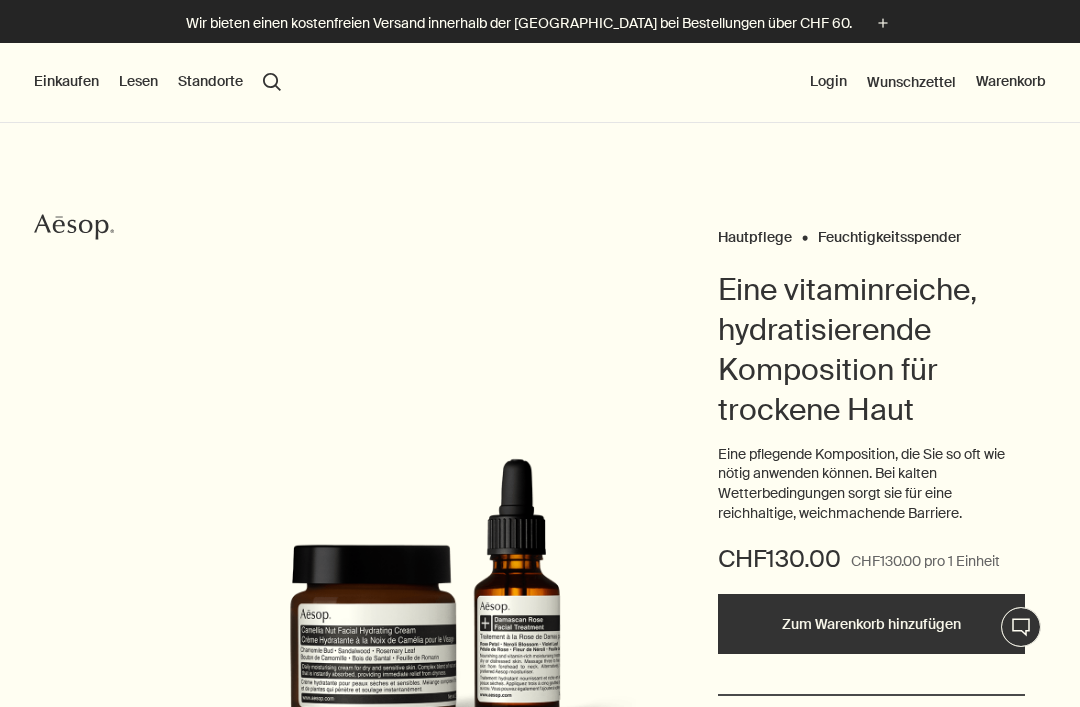 scroll, scrollTop: 0, scrollLeft: 0, axis: both 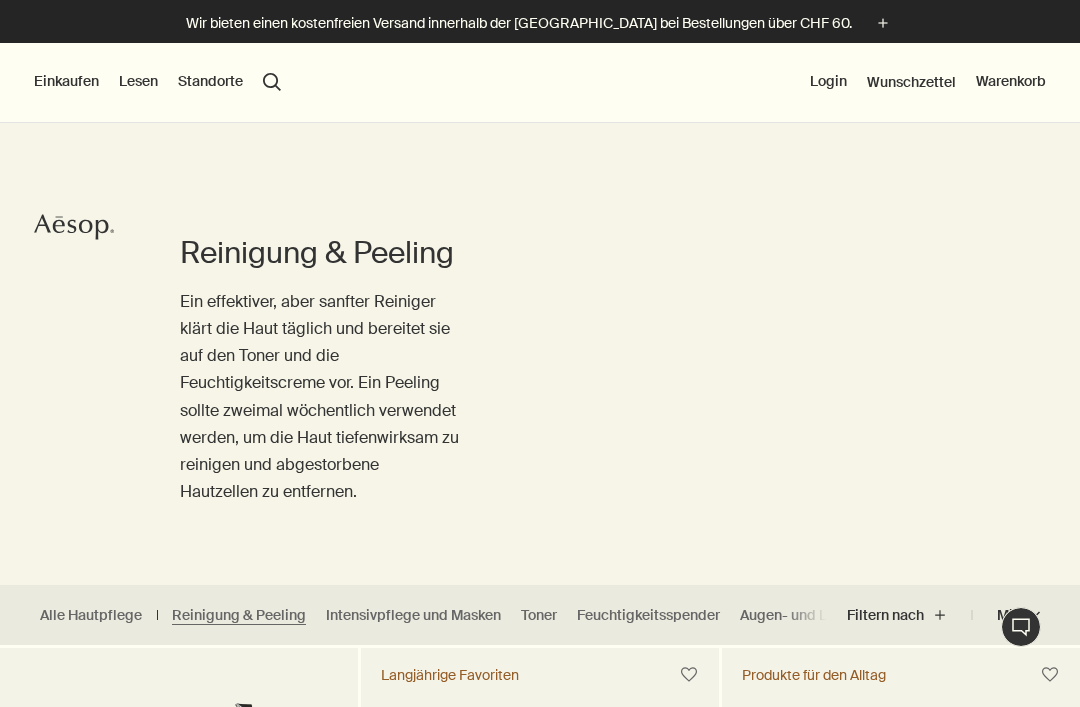 click on "Einkaufen" at bounding box center [66, 82] 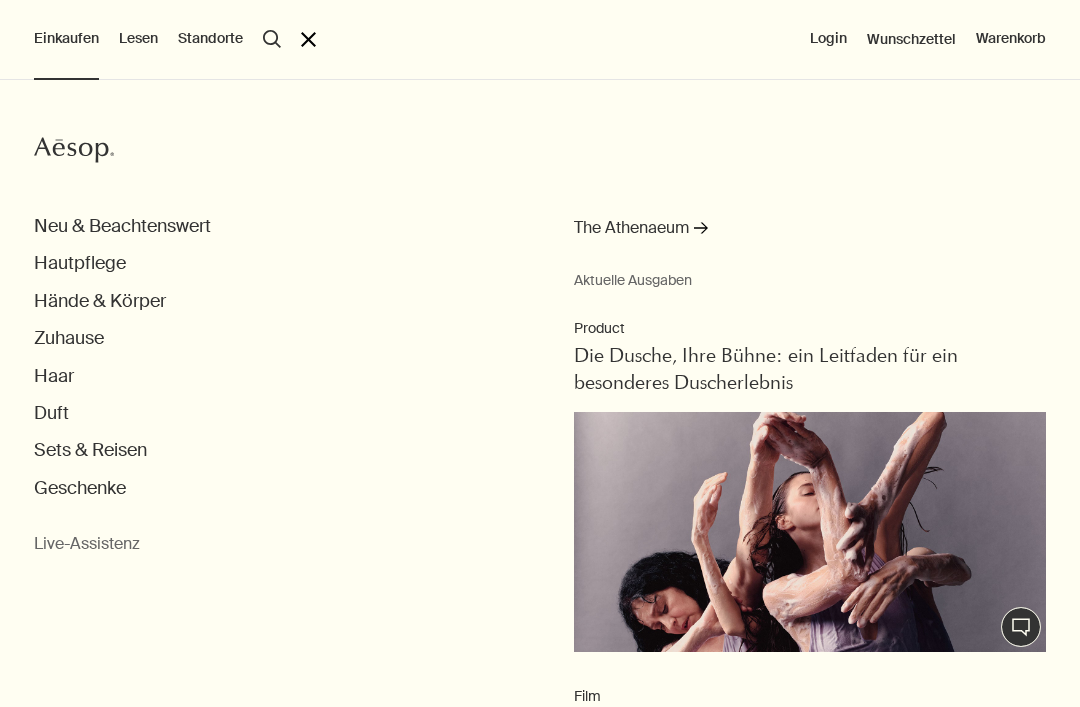 click on "Hautpflege" at bounding box center [80, 263] 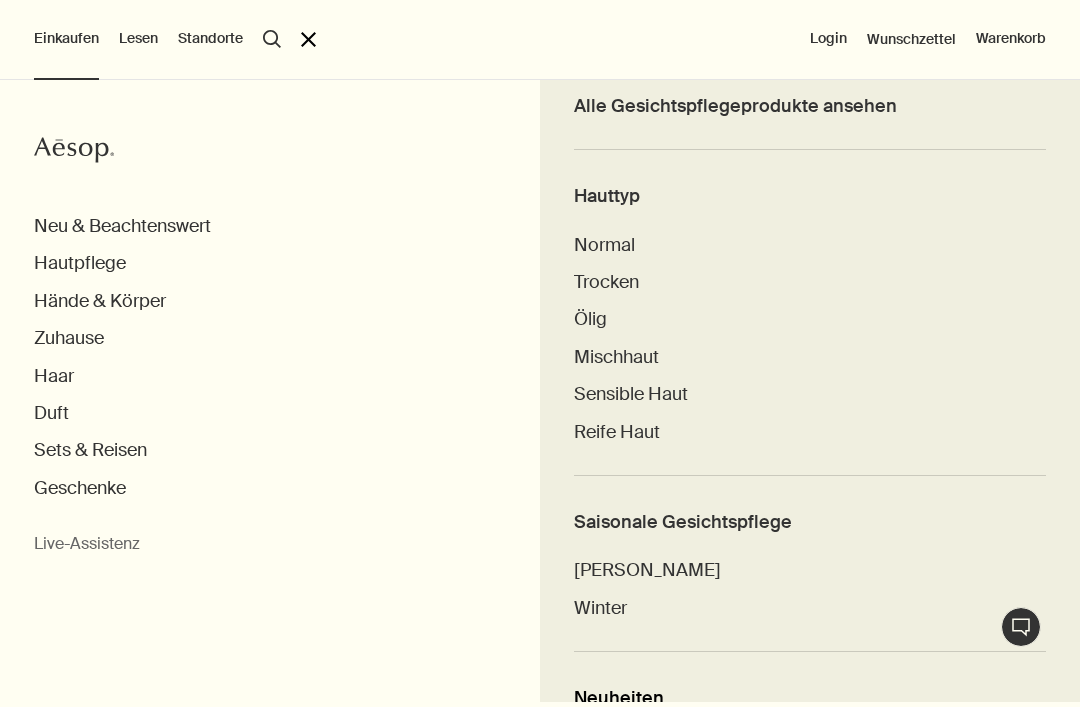 scroll, scrollTop: 859, scrollLeft: 0, axis: vertical 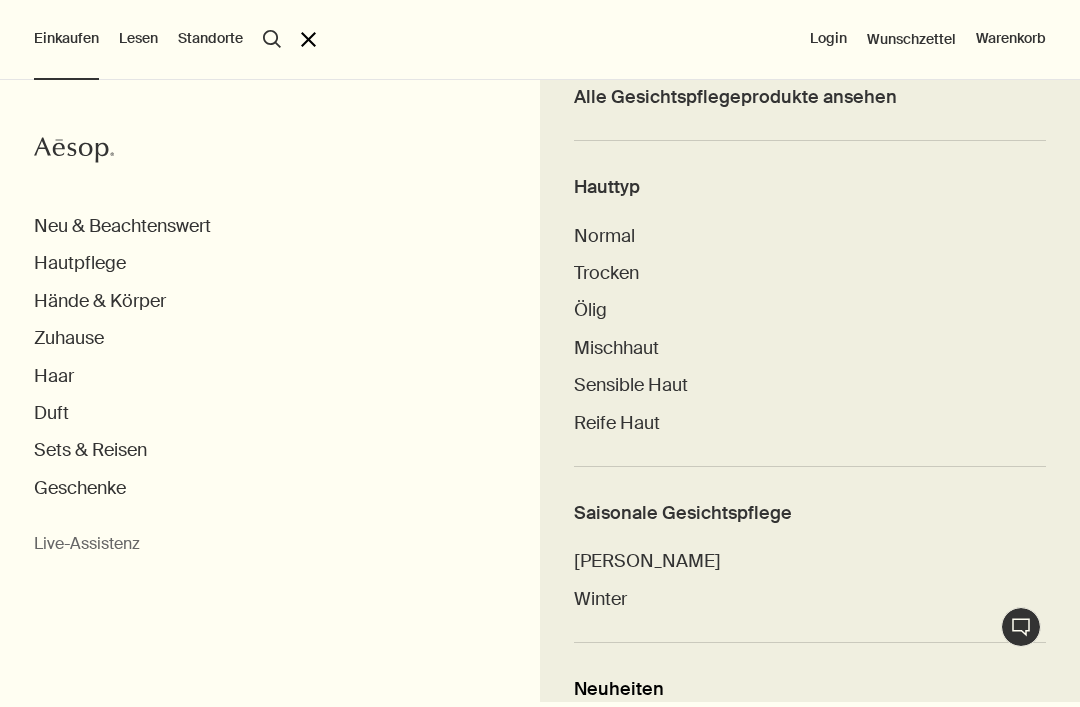 click on "[PERSON_NAME]" at bounding box center [647, 561] 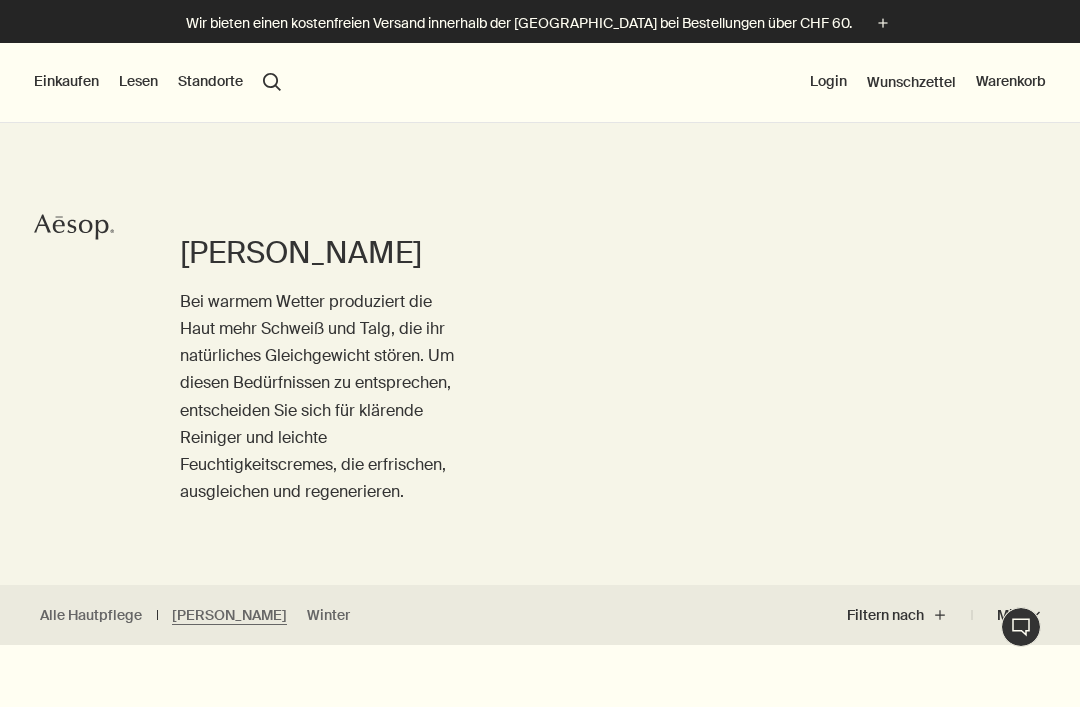 scroll, scrollTop: 0, scrollLeft: 0, axis: both 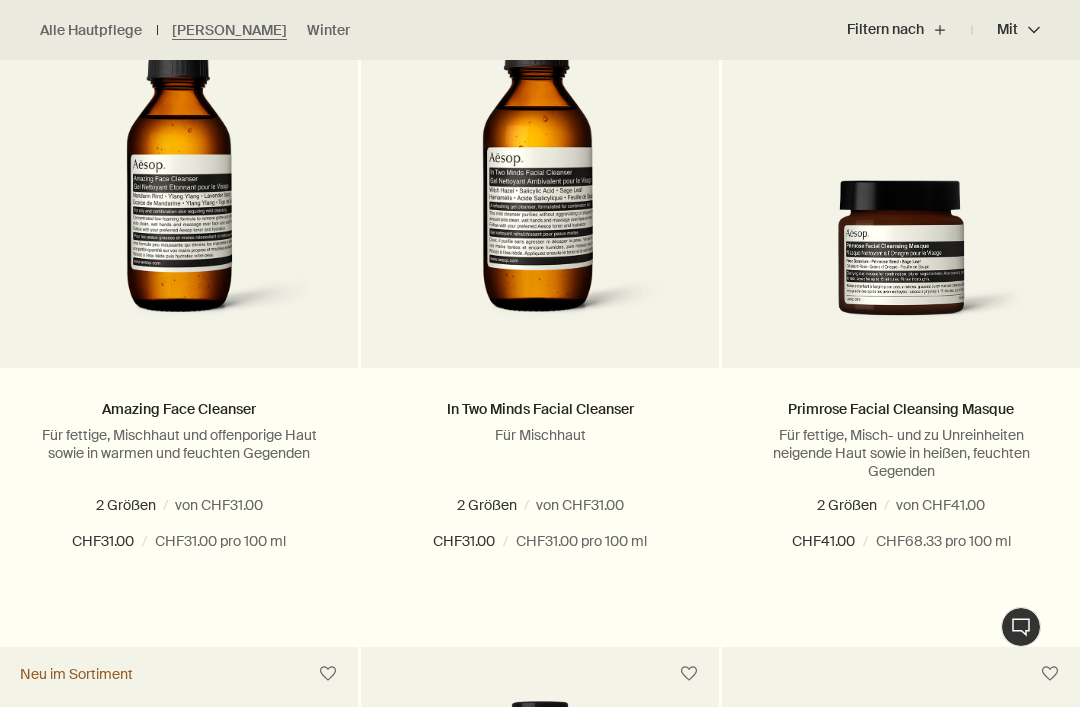 click at bounding box center [901, 259] 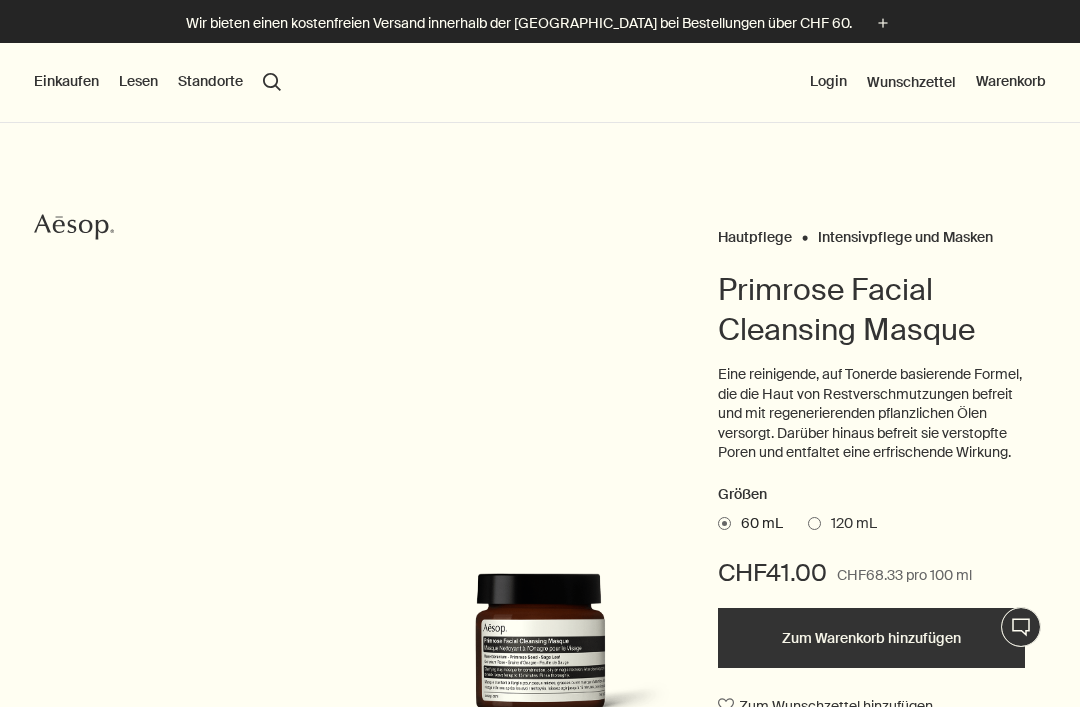 scroll, scrollTop: 0, scrollLeft: 0, axis: both 